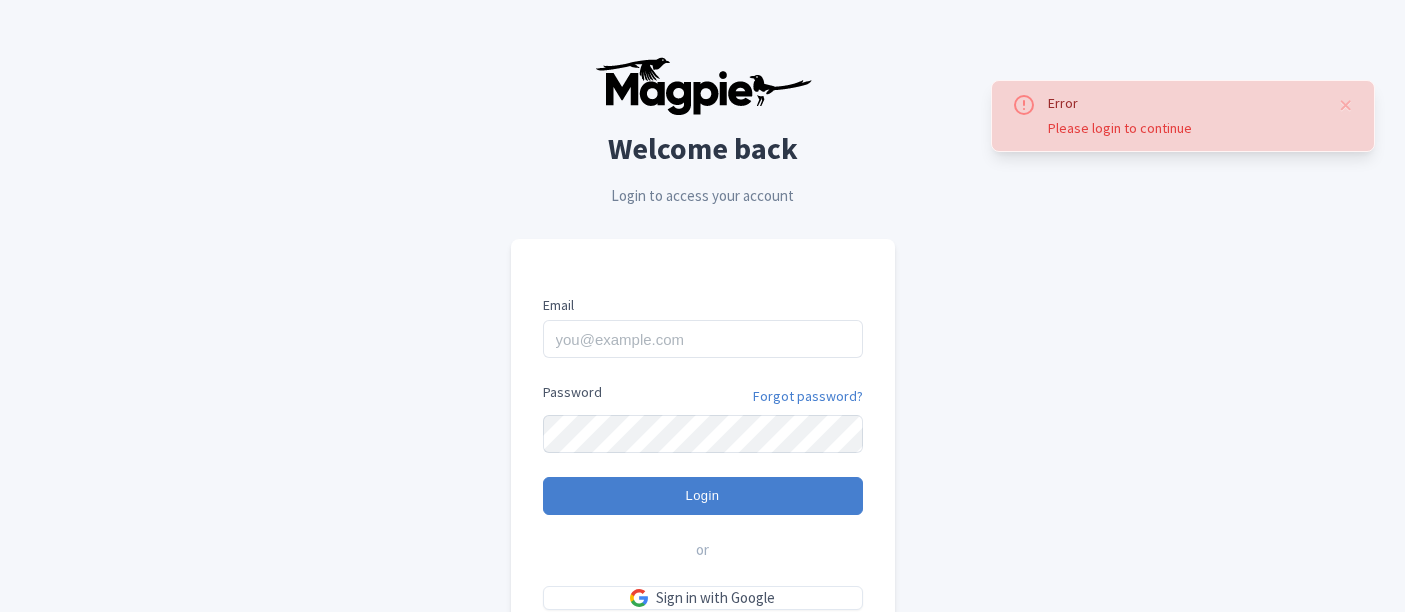 scroll, scrollTop: 0, scrollLeft: 0, axis: both 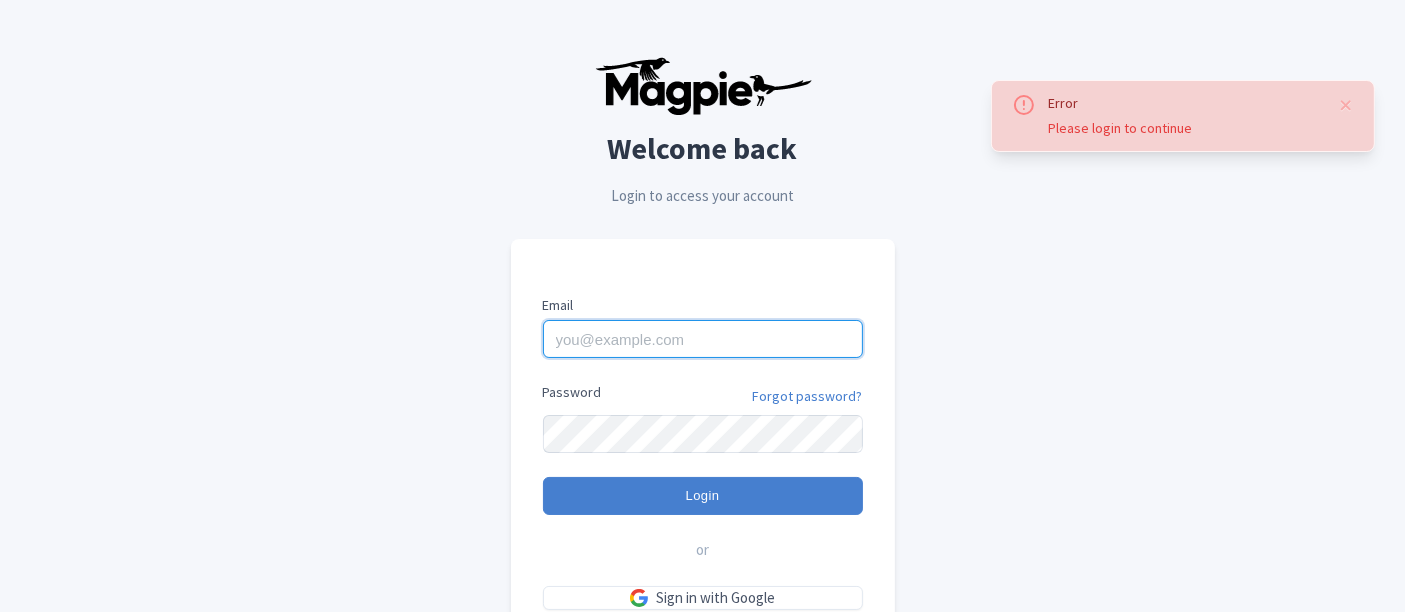 type on "[EMAIL]" 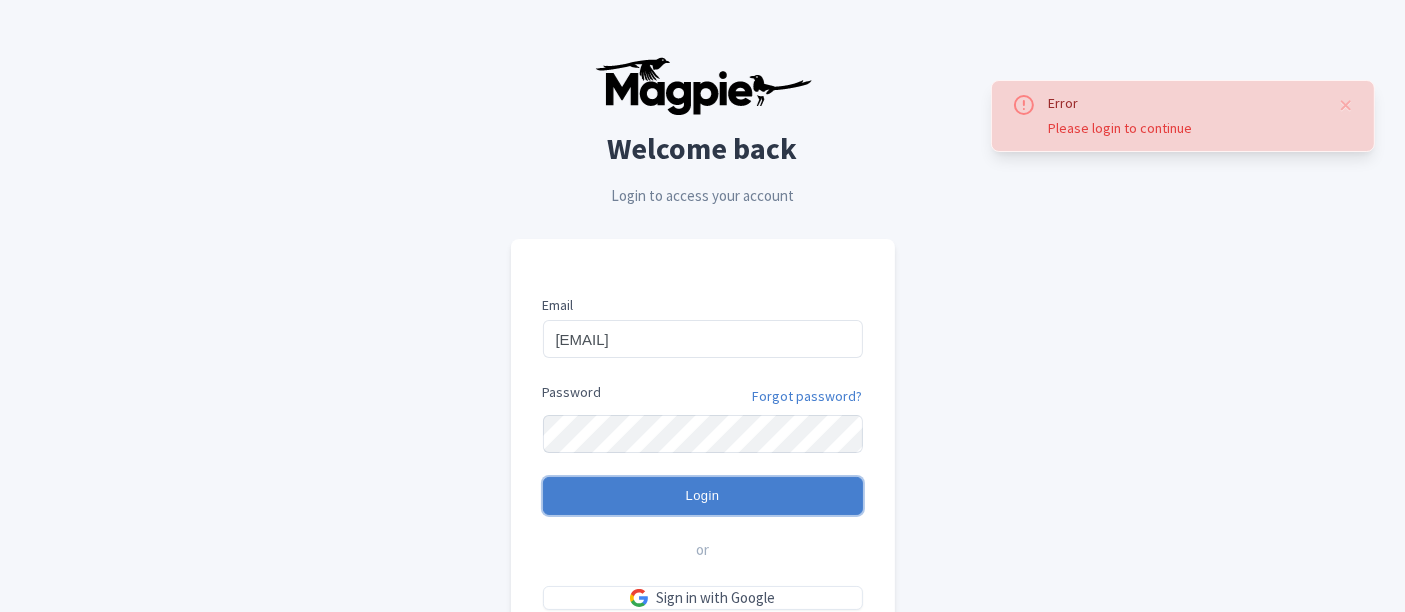 click on "Login" at bounding box center [703, 496] 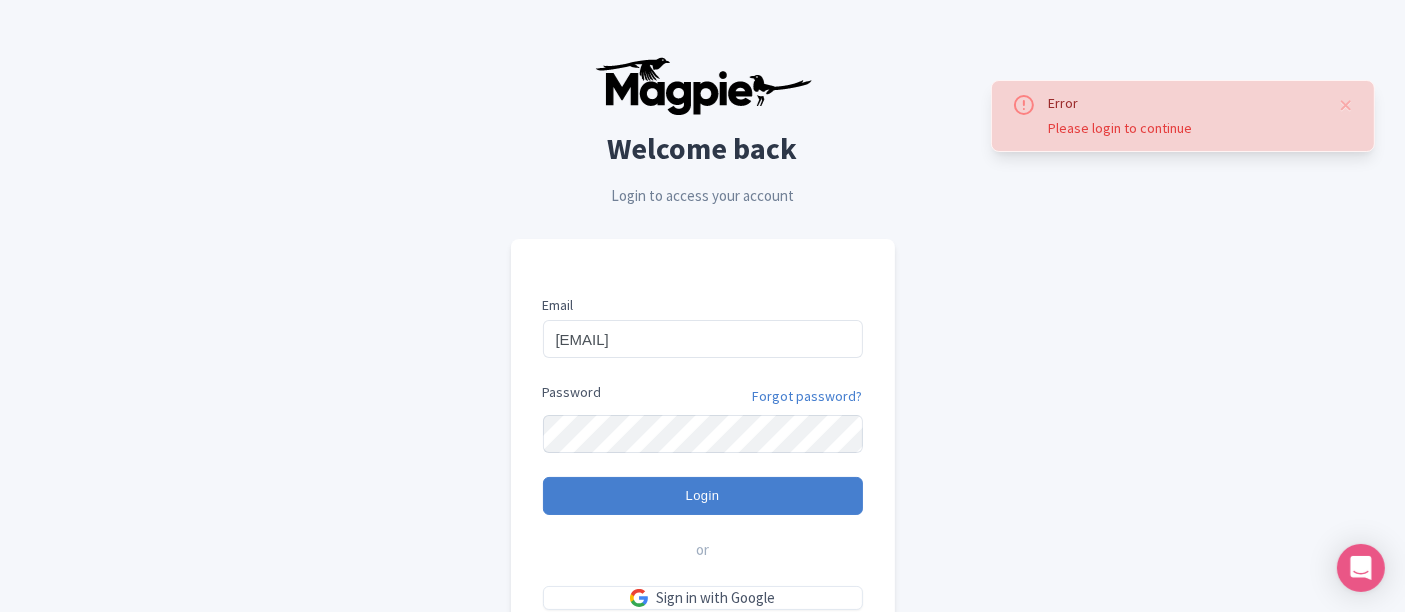 type on "Logging in..." 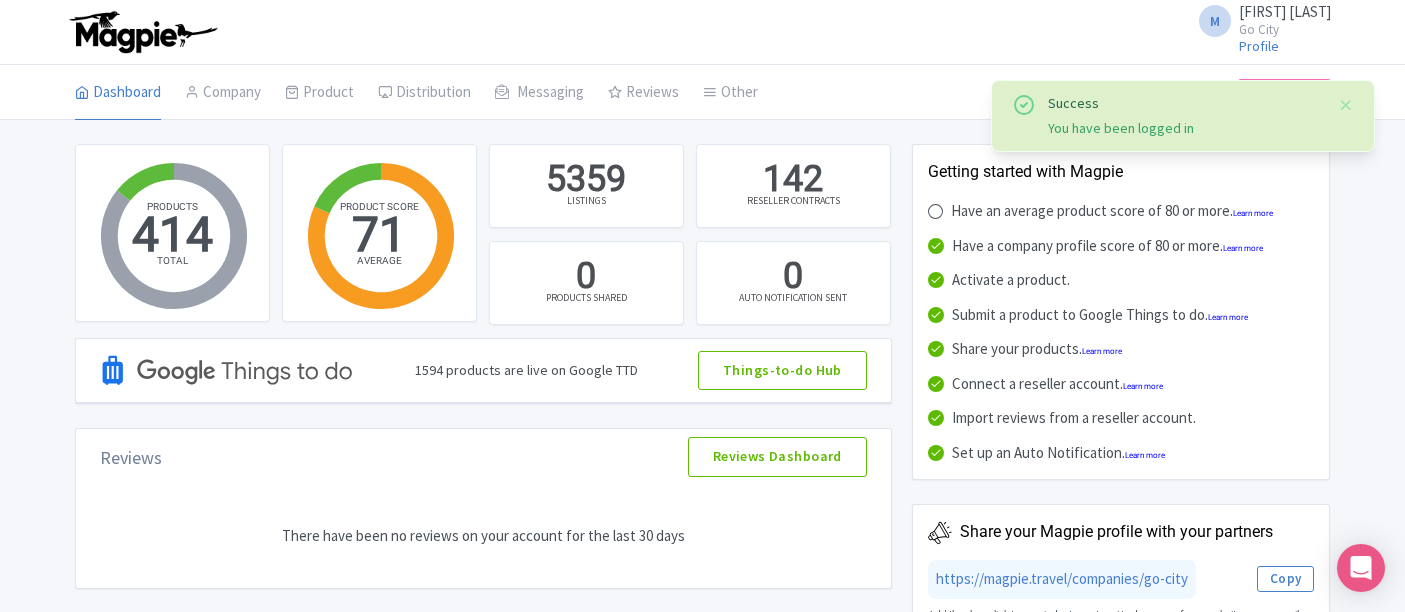 scroll, scrollTop: 0, scrollLeft: 0, axis: both 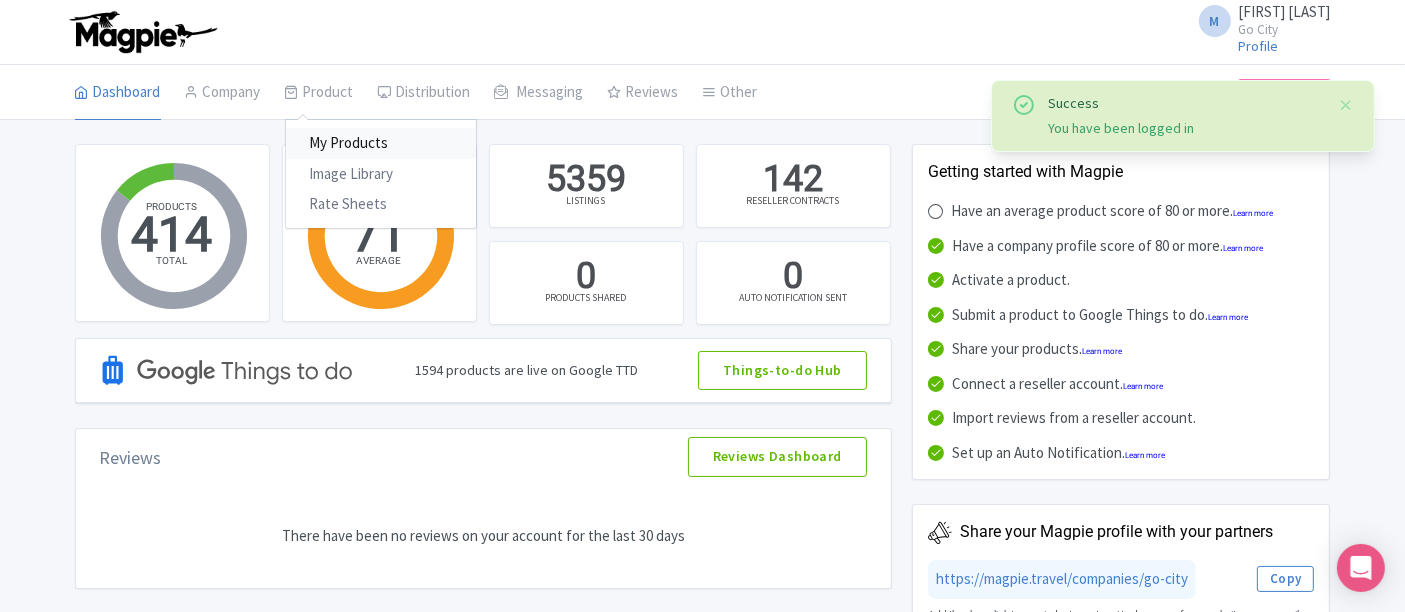 click on "My Products" at bounding box center [381, 143] 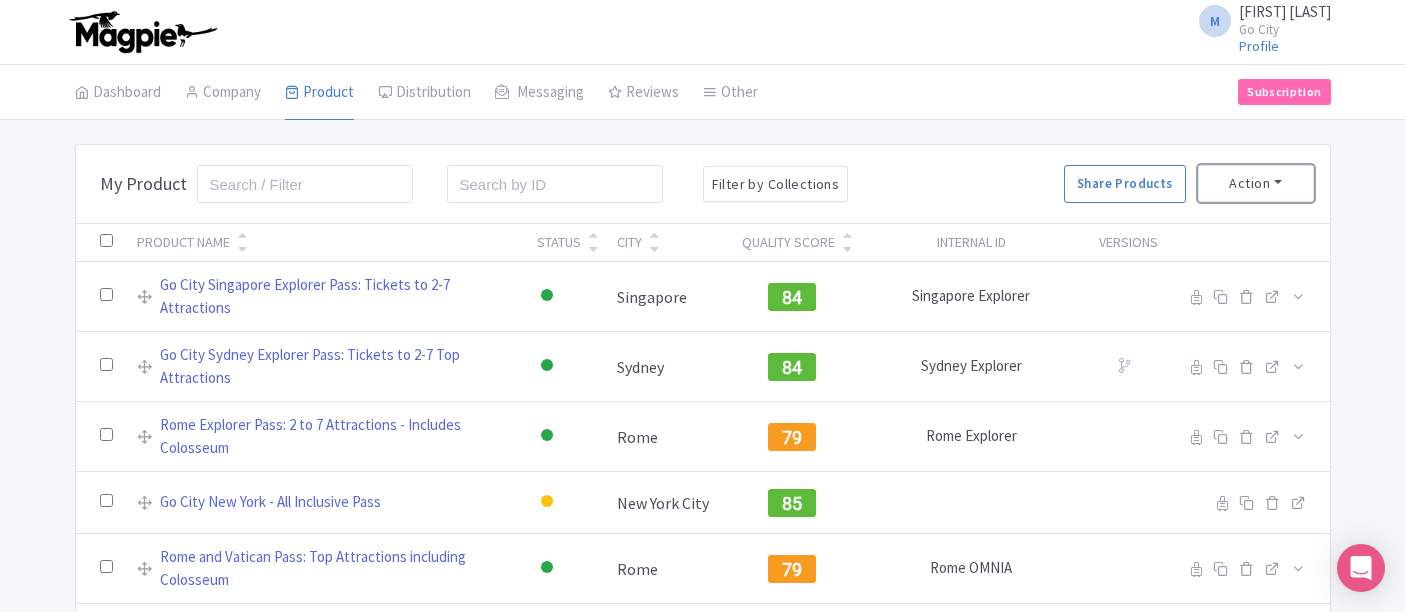 scroll, scrollTop: 0, scrollLeft: 0, axis: both 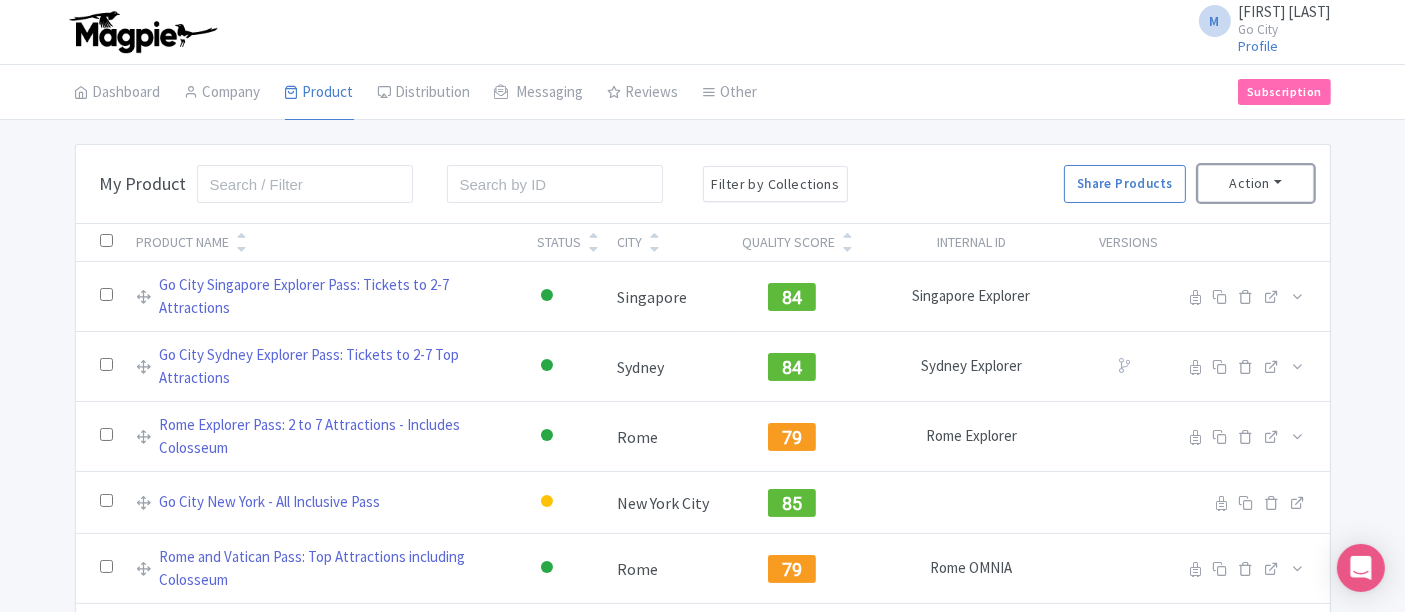 click on "Action" at bounding box center [1256, 183] 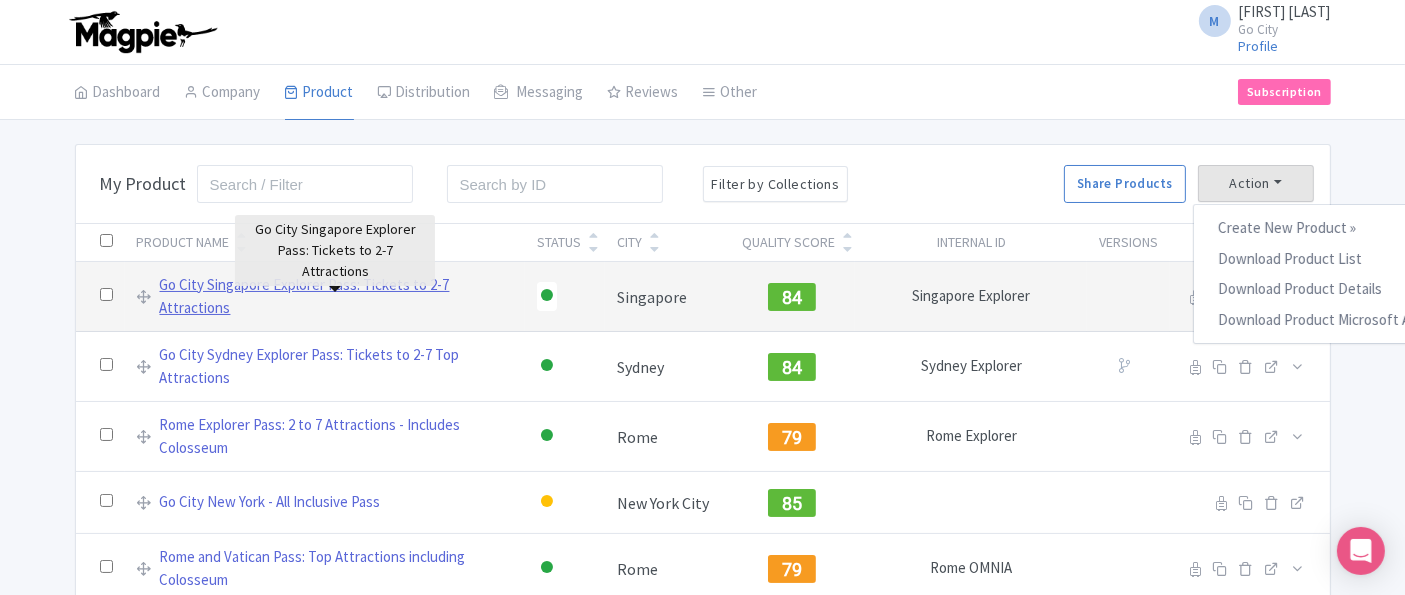 click on "Go City Singapore Explorer Pass: Tickets to 2-7 Attractions" at bounding box center (336, 296) 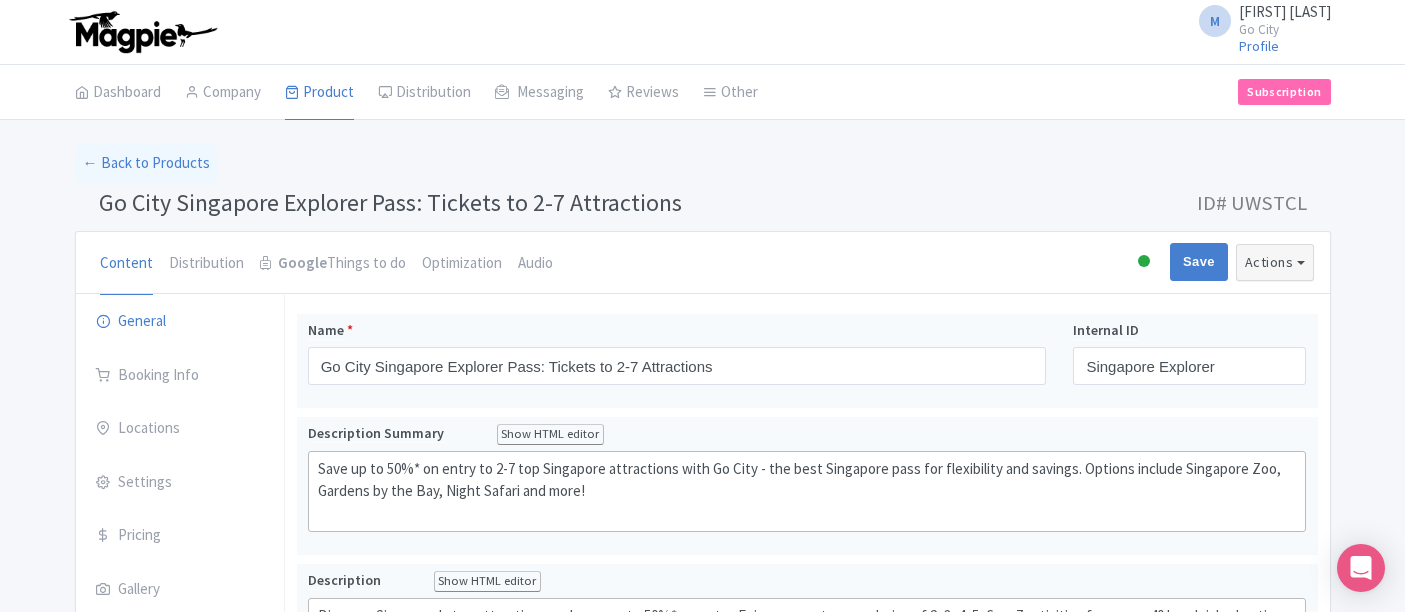 scroll, scrollTop: 0, scrollLeft: 0, axis: both 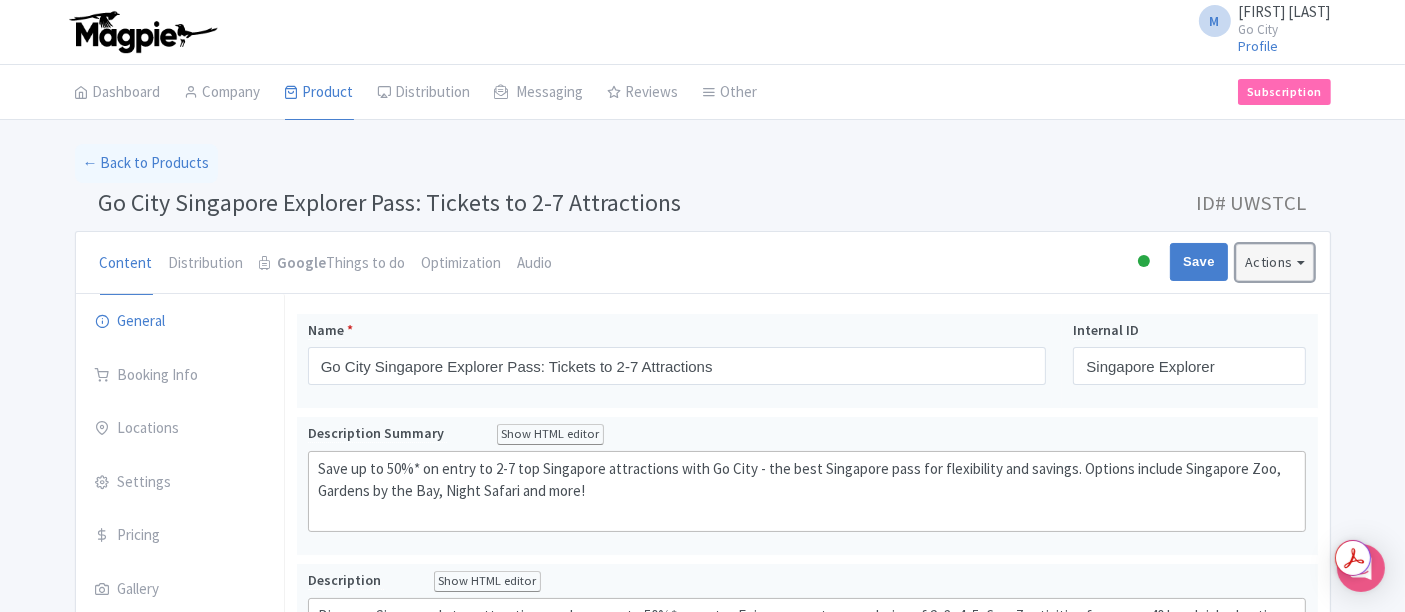click on "Actions" at bounding box center [1275, 262] 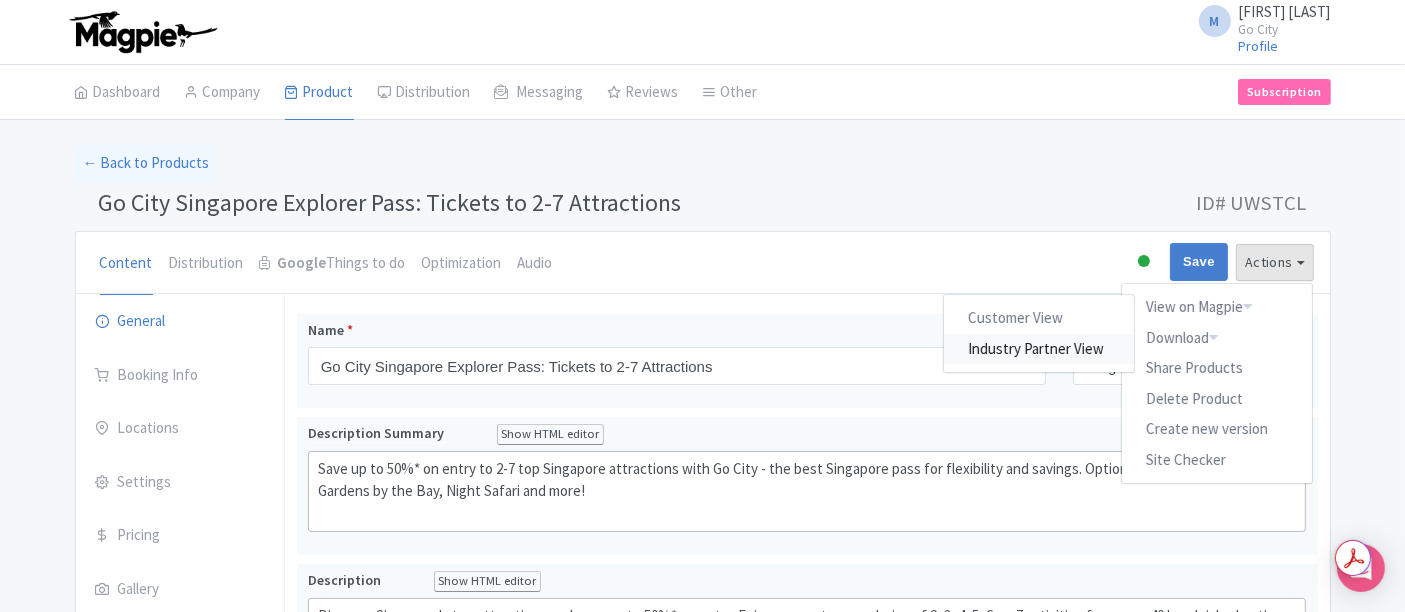 click on "Industry Partner View" at bounding box center [1039, 348] 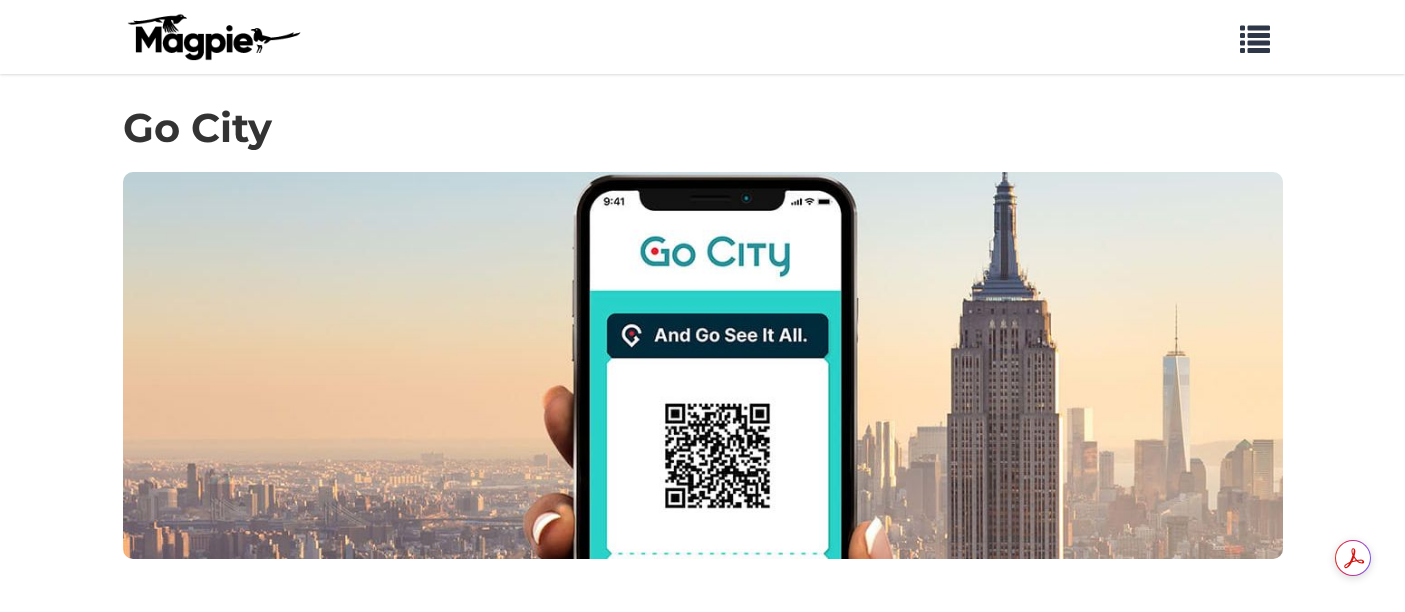 scroll, scrollTop: 0, scrollLeft: 0, axis: both 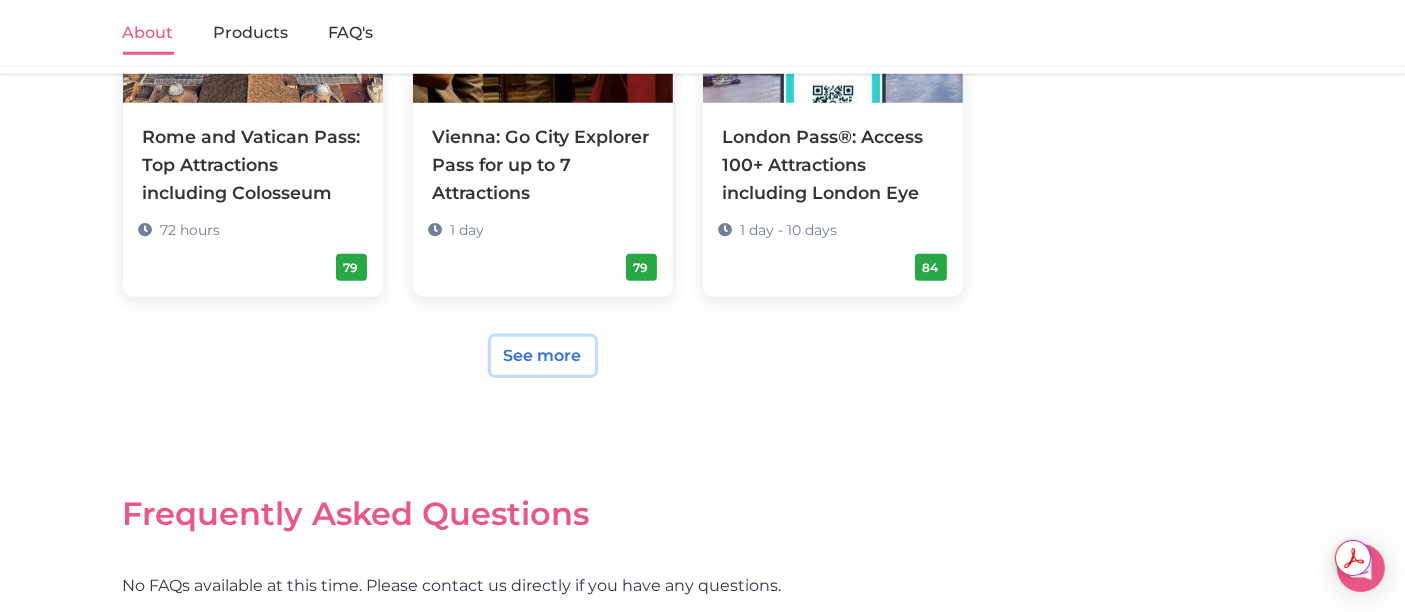 click on "See more" at bounding box center (543, 356) 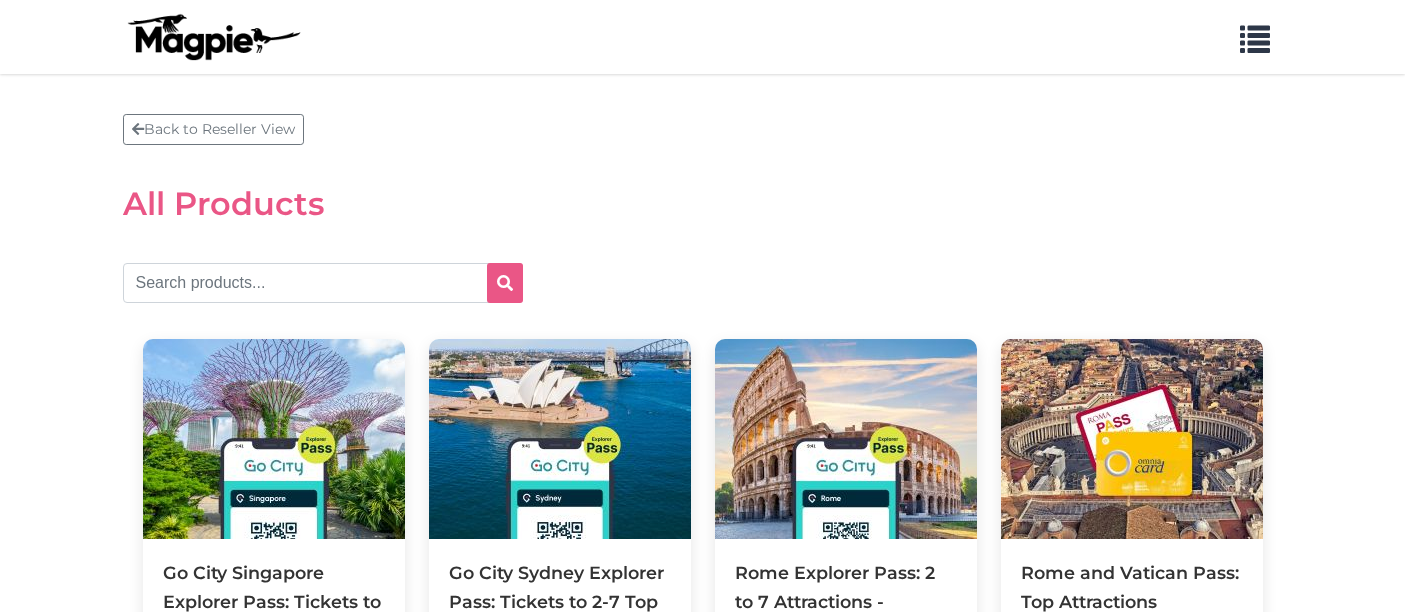 scroll, scrollTop: 0, scrollLeft: 0, axis: both 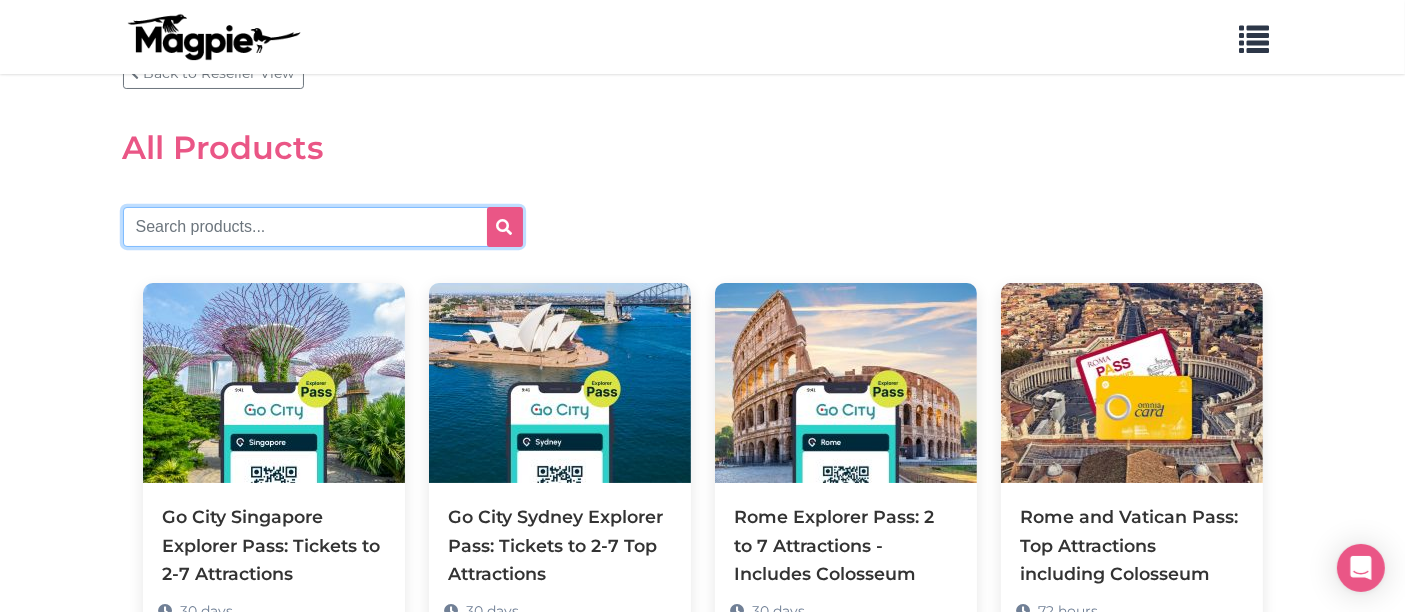 click at bounding box center [323, 227] 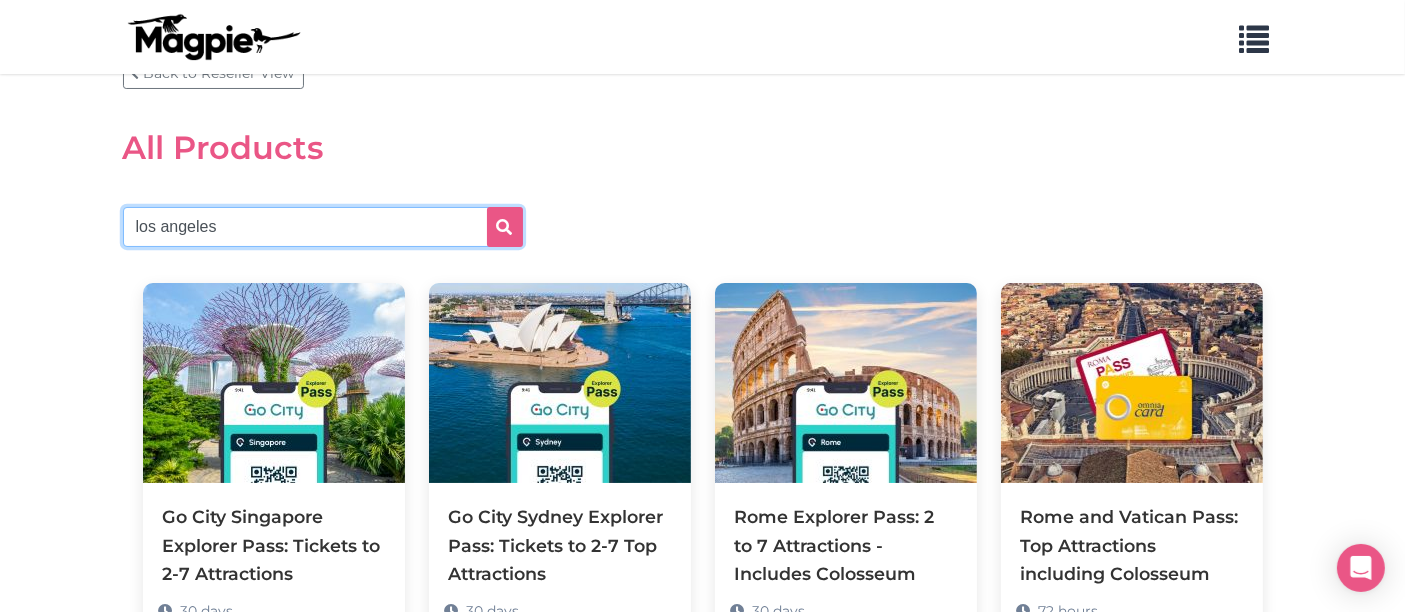 type on "los angeles" 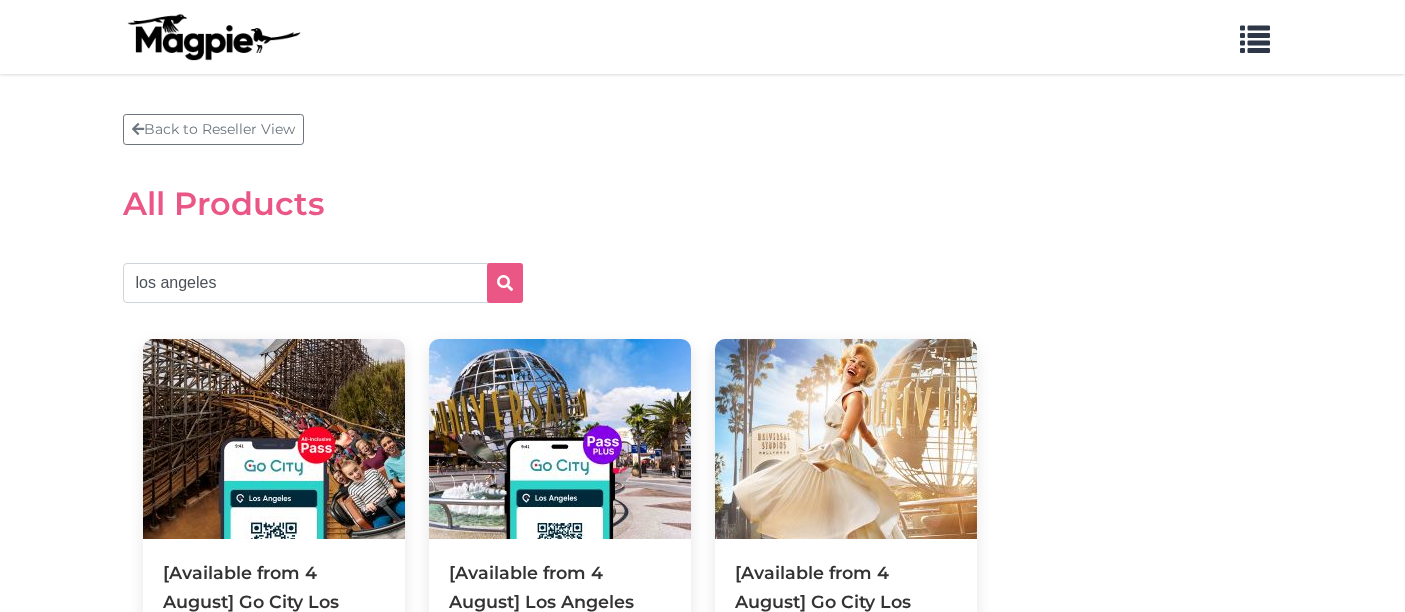 scroll, scrollTop: 0, scrollLeft: 0, axis: both 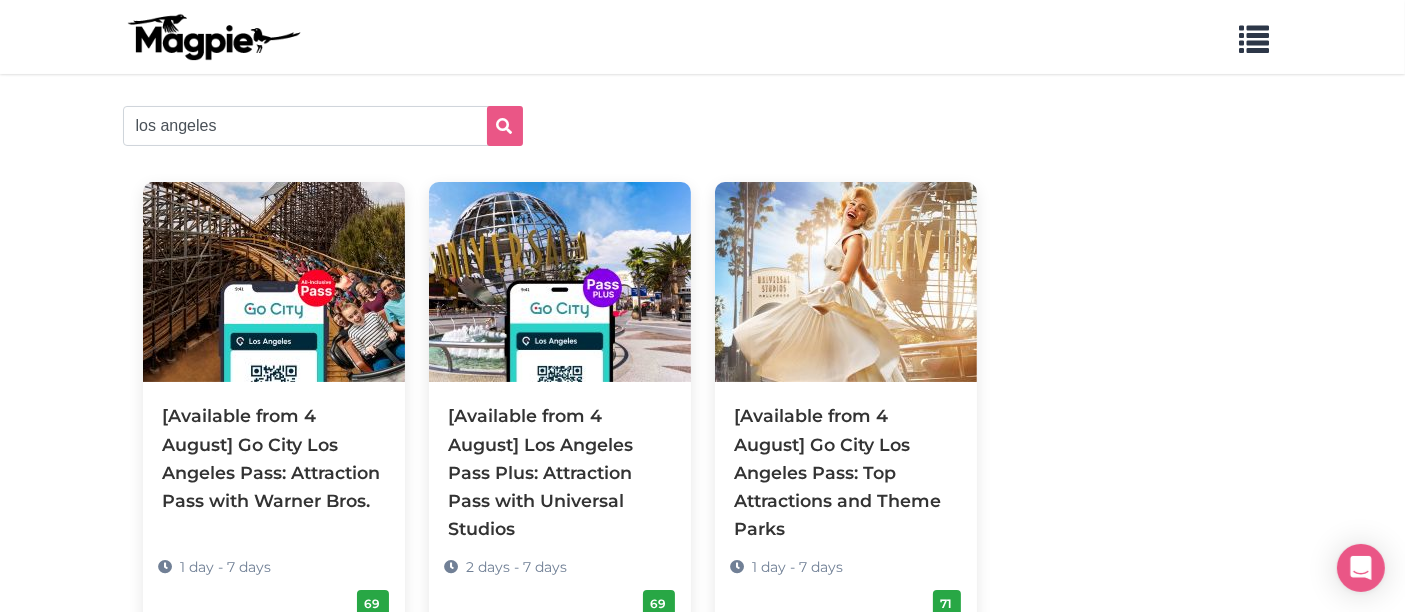 click on "Back to Reseller View
All Products
[CITY]
[Available from DATE] Go City [CITY] Pass: Attraction Pass with Warner Bros.
1 day -  7 days
69
[Available from DATE] [CITY] Pass Plus: Attraction Pass with Universal Studios
2 days -  7 days
69
[Available from DATE] Go City [CITY] Pass: Top Attractions and Theme Parks
1 day -  7 days
71" at bounding box center [702, 305] 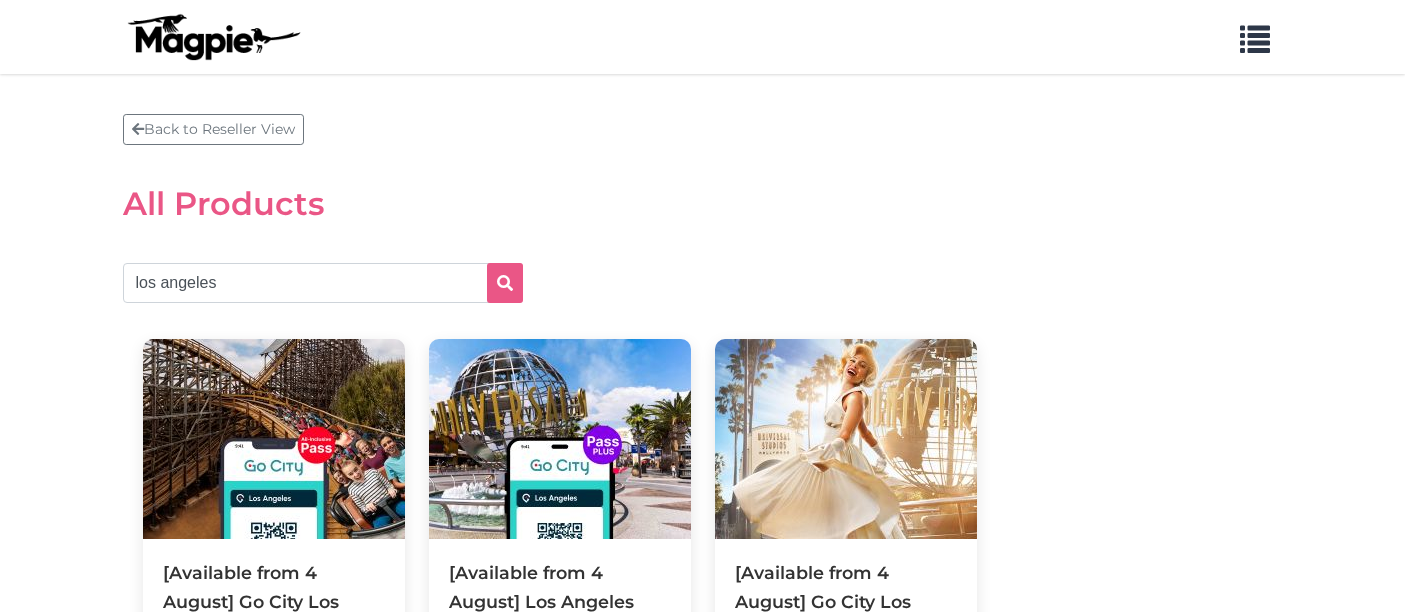 scroll, scrollTop: 0, scrollLeft: 0, axis: both 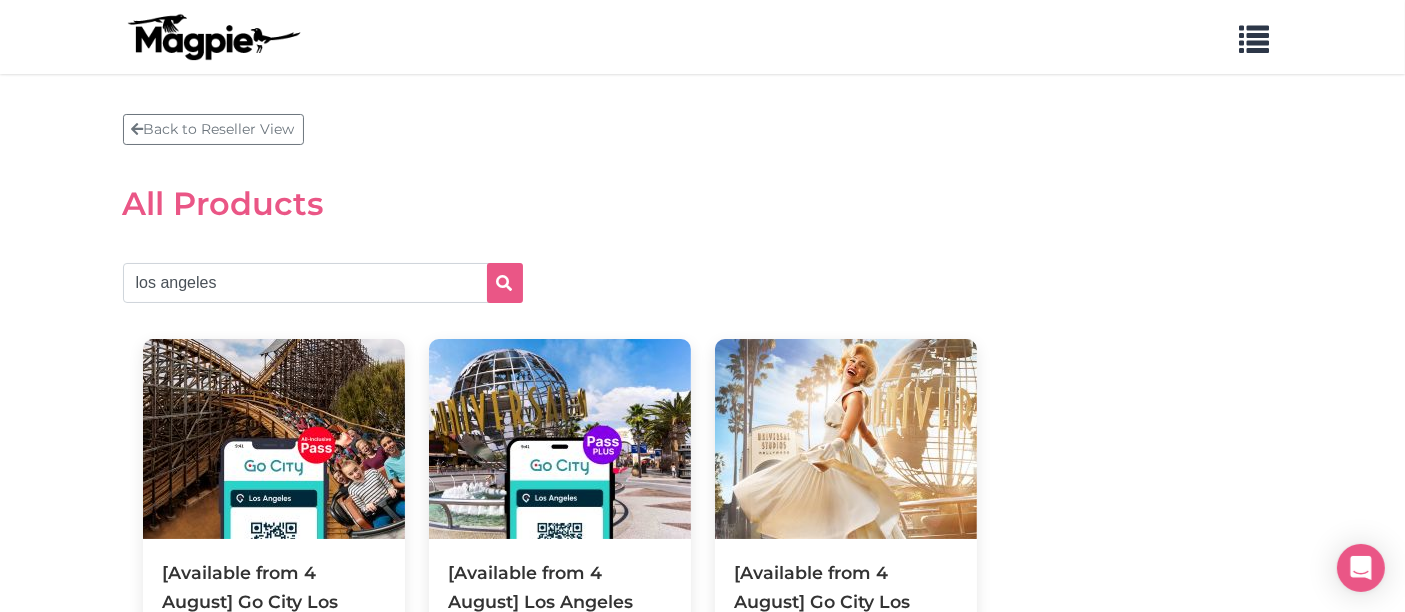 click on "Back to Reseller View
All Products
[CITY]
[Available from DATE] Go City [CITY] Pass: Attraction Pass with Warner Bros.
1 day -  7 days
69
[Available from DATE] [CITY] Pass Plus: Attraction Pass with Universal Studios
2 days -  7 days
69
[Available from DATE] Go City [CITY] Pass: Top Attractions and Theme Parks
1 day -  7 days
71" at bounding box center [703, 462] 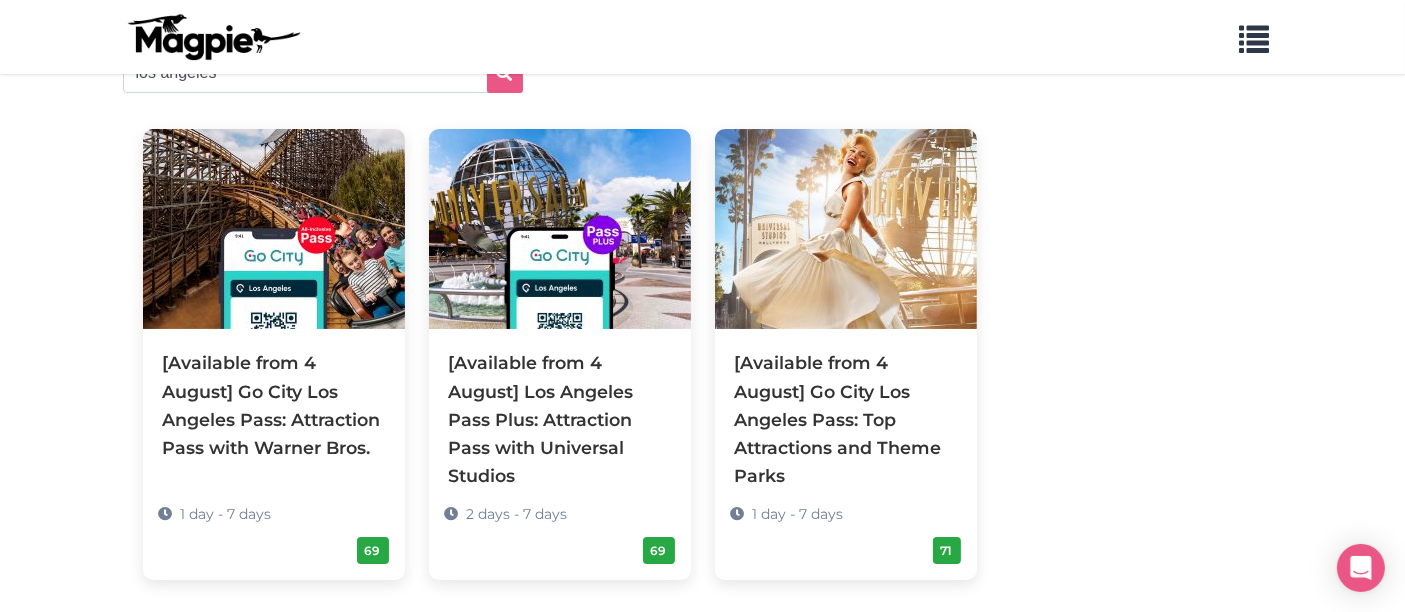 scroll, scrollTop: 0, scrollLeft: 0, axis: both 